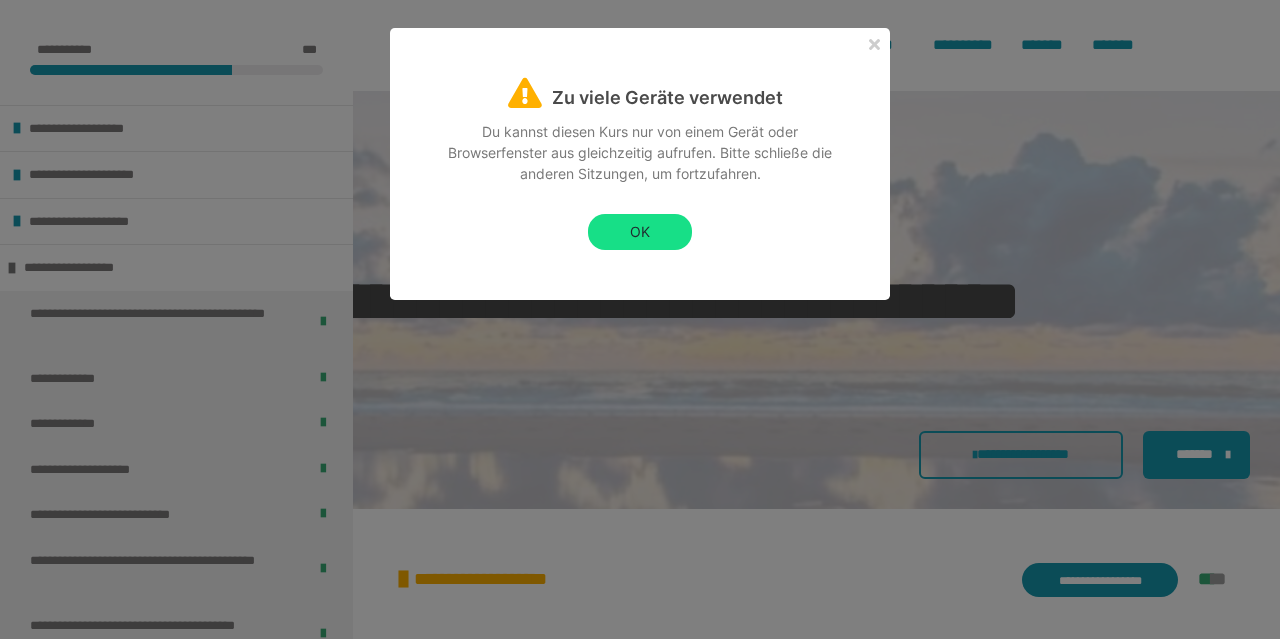 scroll, scrollTop: 5845, scrollLeft: 0, axis: vertical 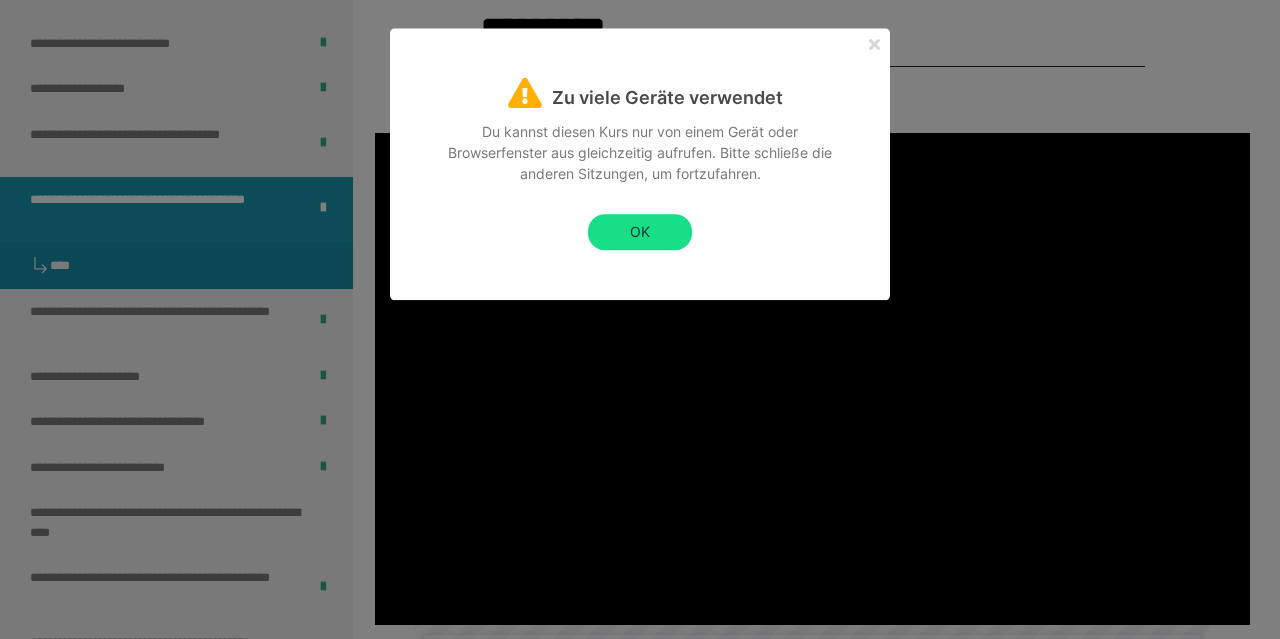 click at bounding box center (874, 44) 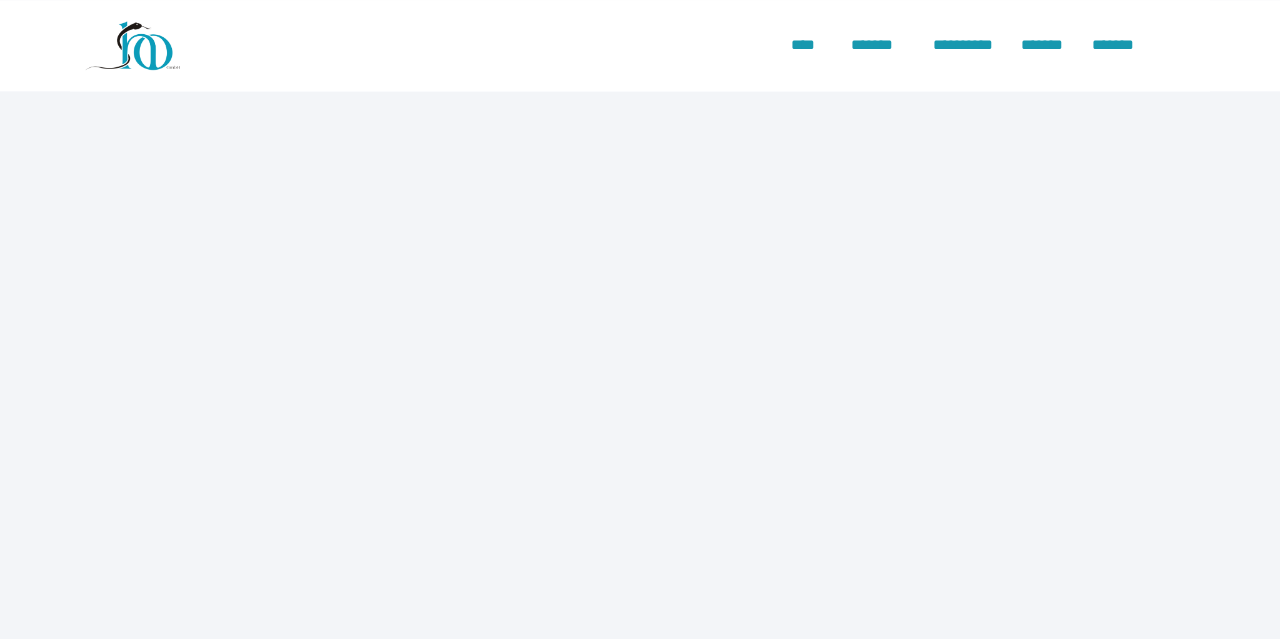 scroll, scrollTop: 0, scrollLeft: 0, axis: both 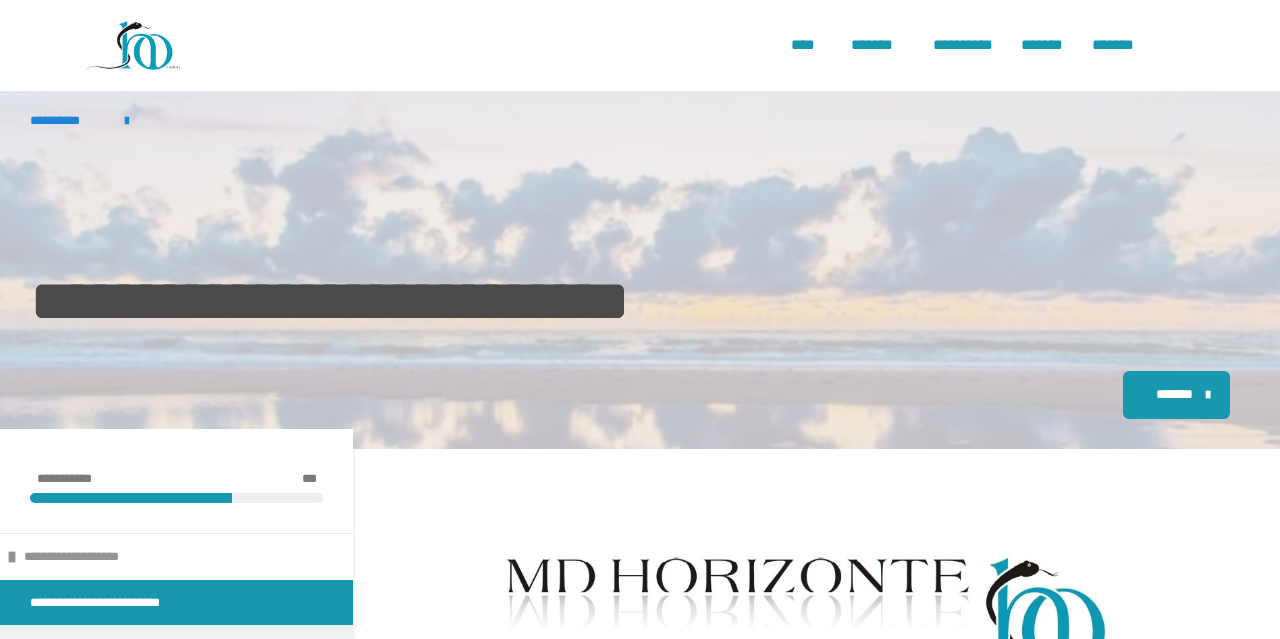 click on "**********" at bounding box center (176, 556) 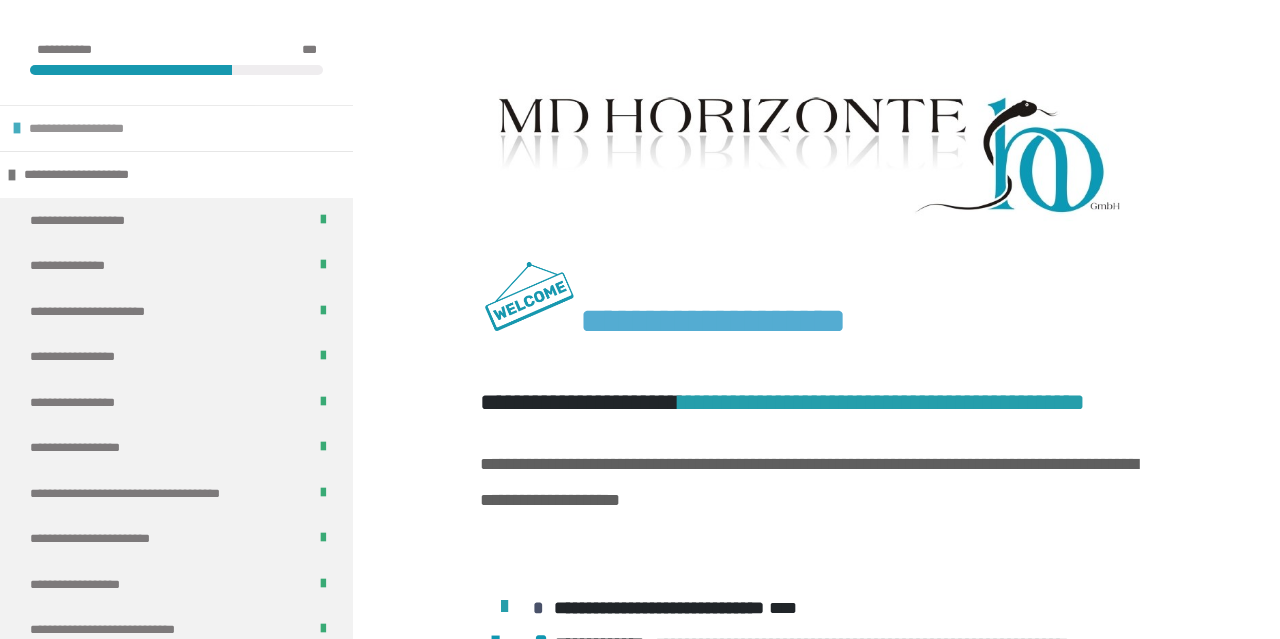 scroll, scrollTop: 462, scrollLeft: 0, axis: vertical 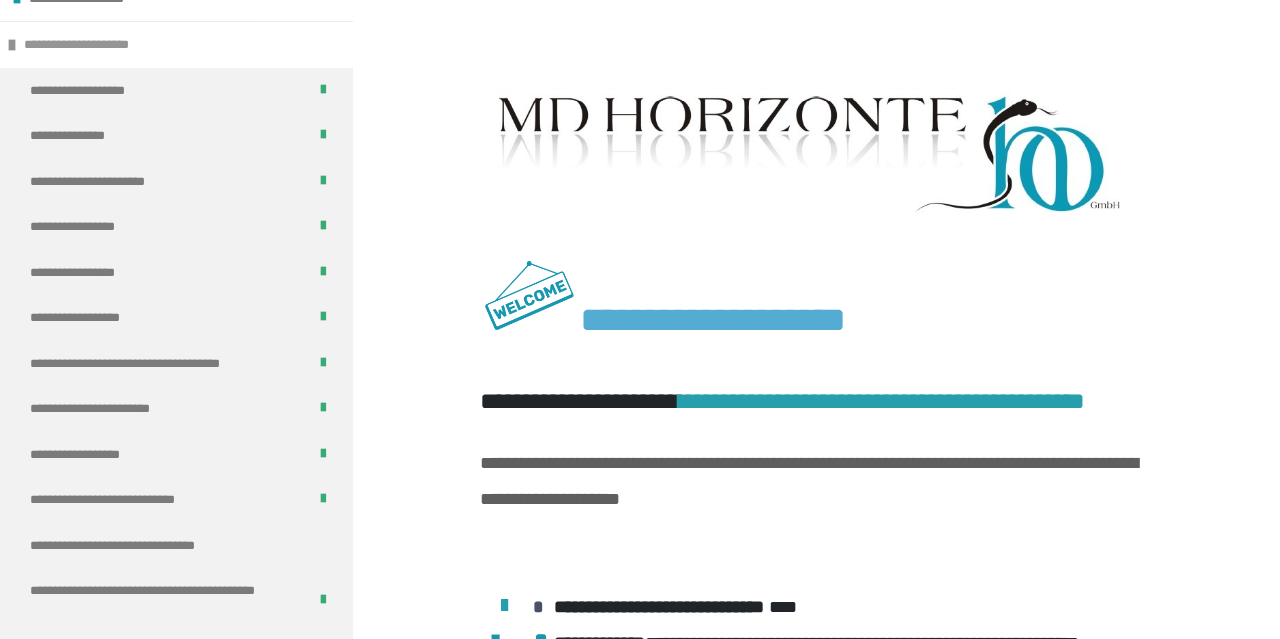 click on "**********" at bounding box center [176, 44] 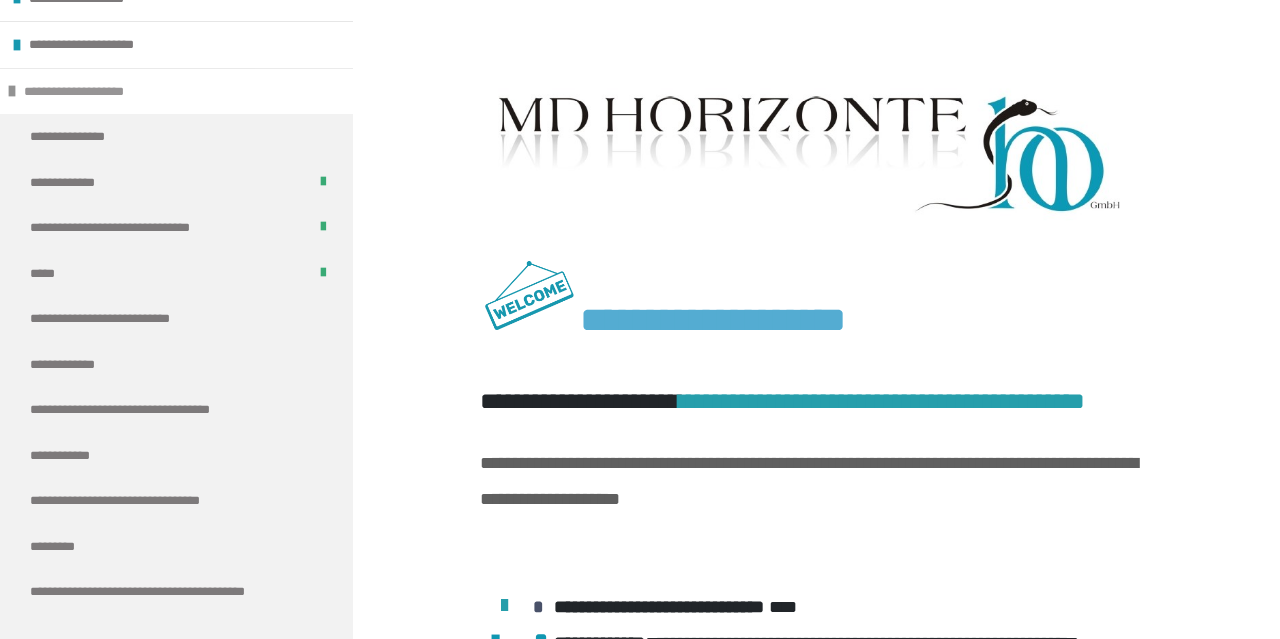 click on "**********" at bounding box center (176, 91) 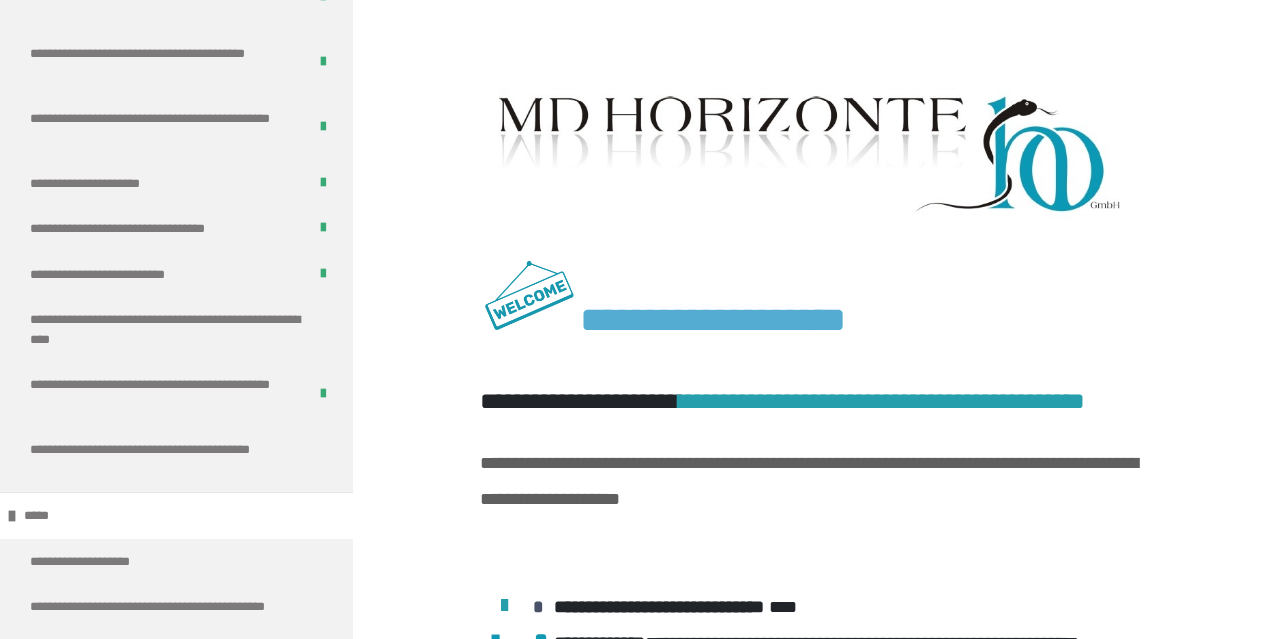 scroll, scrollTop: 801, scrollLeft: 0, axis: vertical 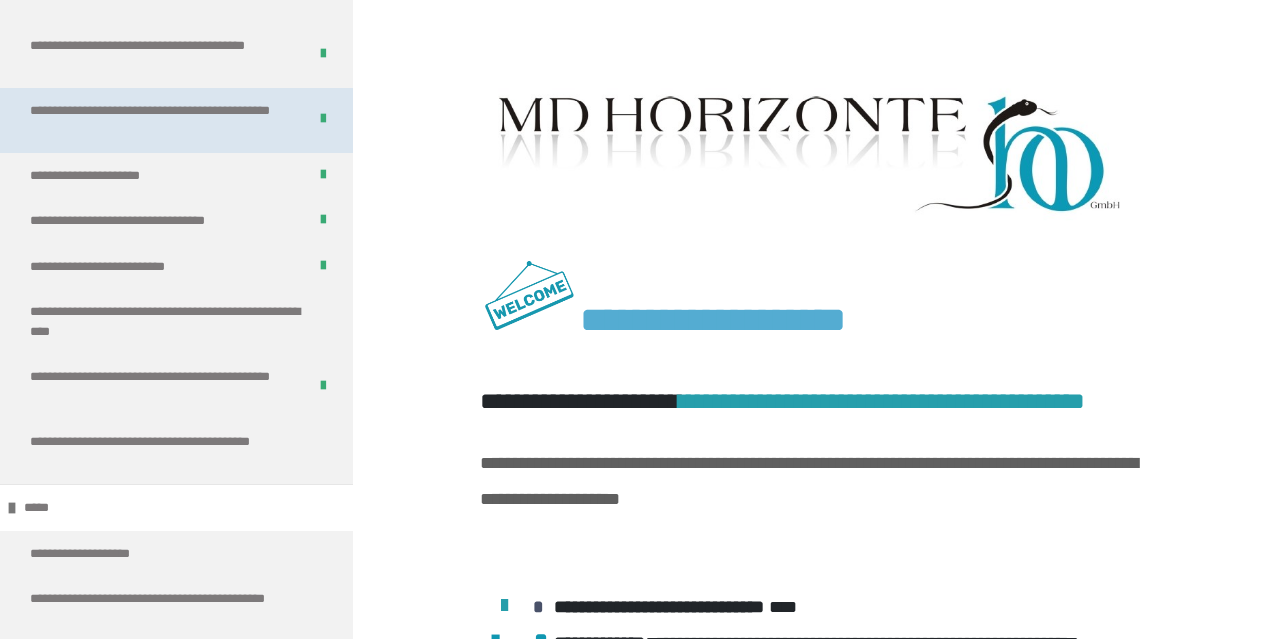 click on "**********" at bounding box center (160, 120) 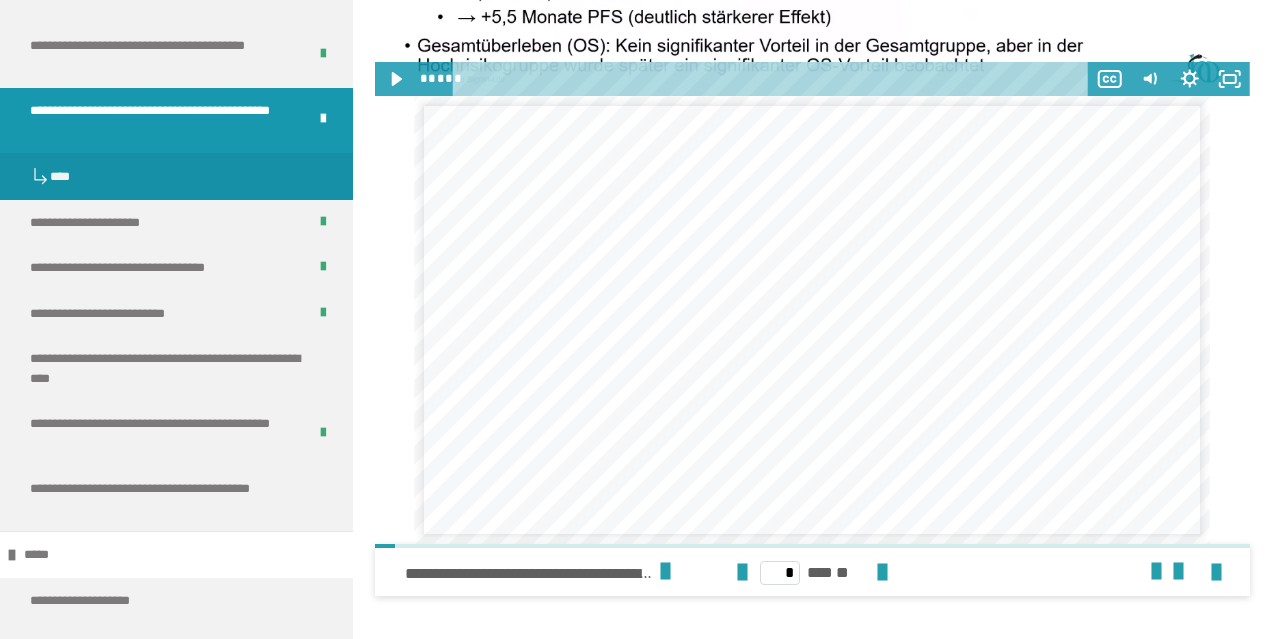 scroll, scrollTop: 4980, scrollLeft: 0, axis: vertical 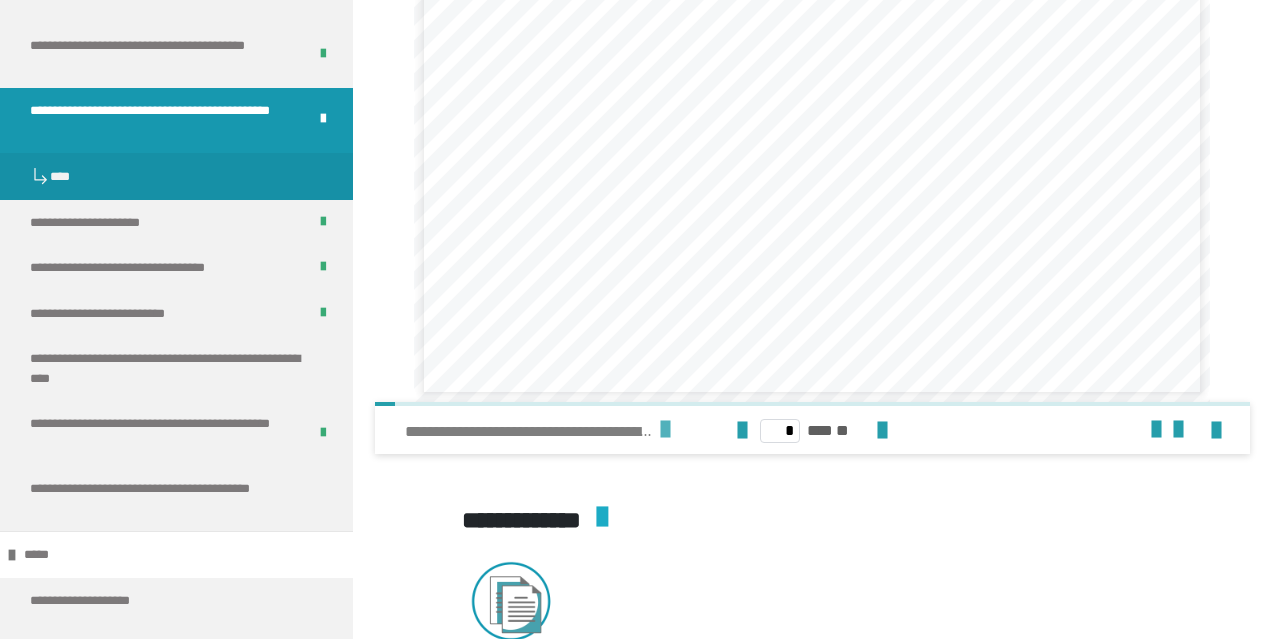 click at bounding box center [665, 430] 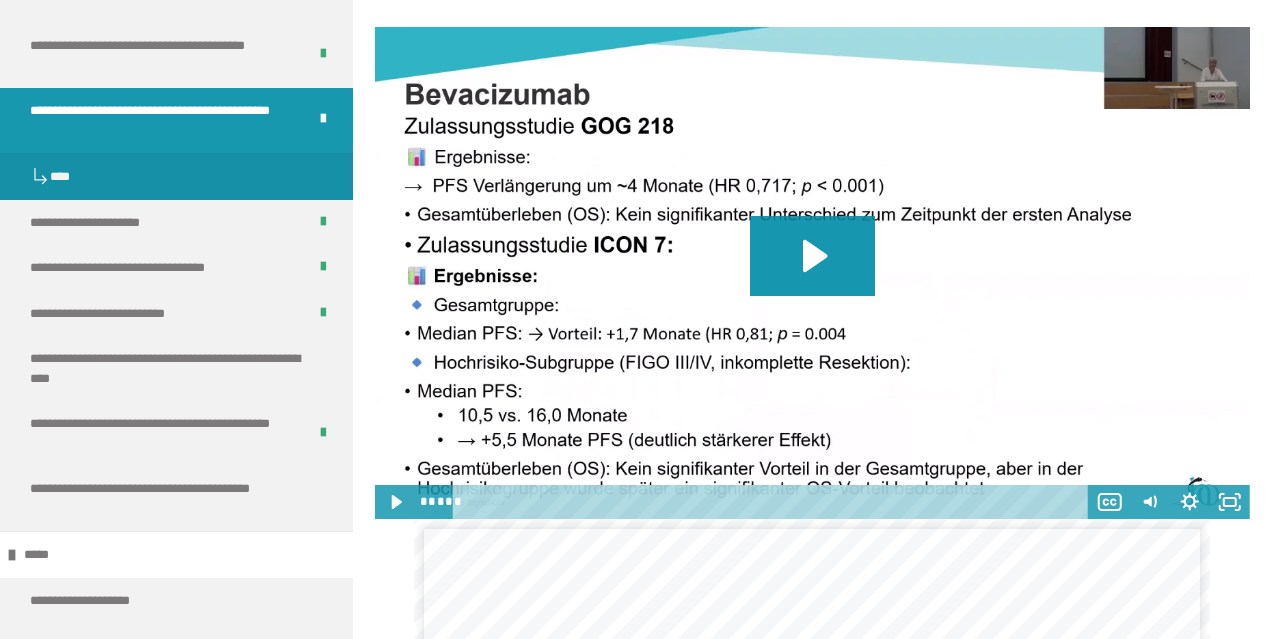 scroll, scrollTop: 4416, scrollLeft: 0, axis: vertical 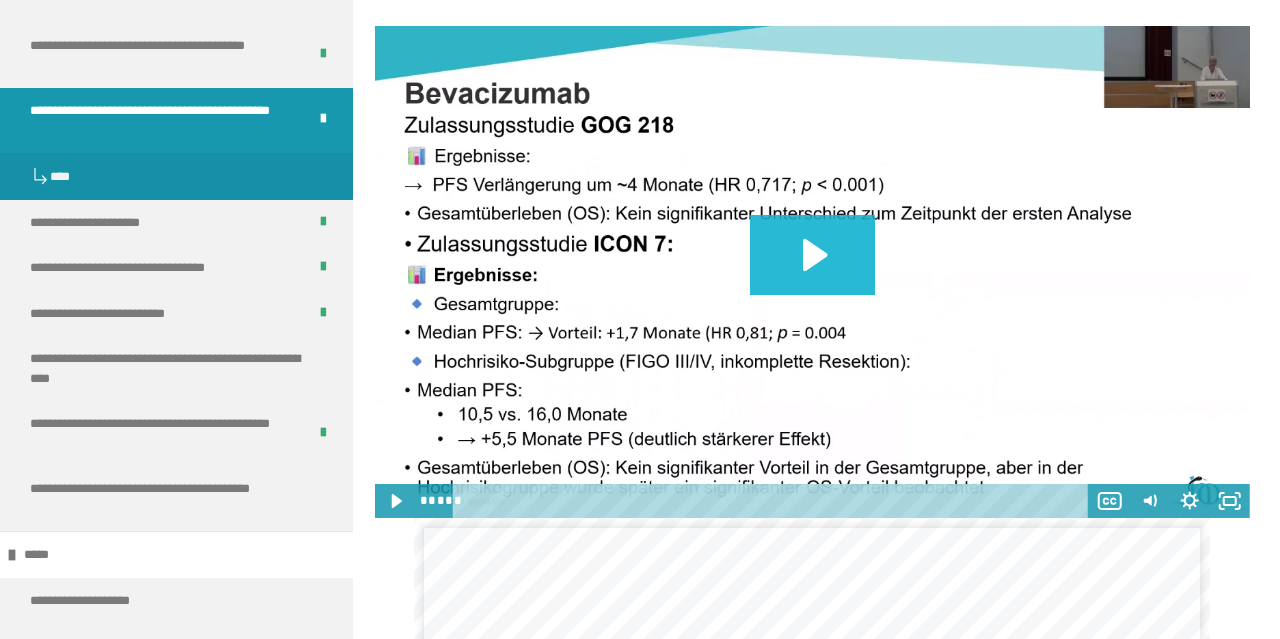 click 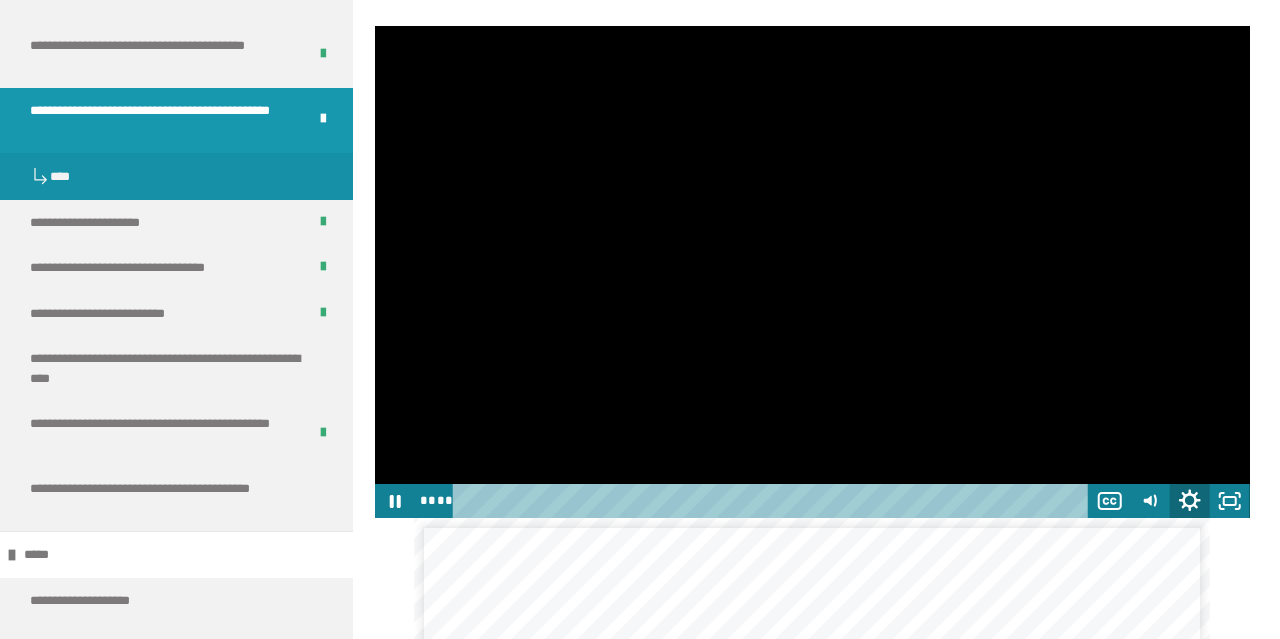 click 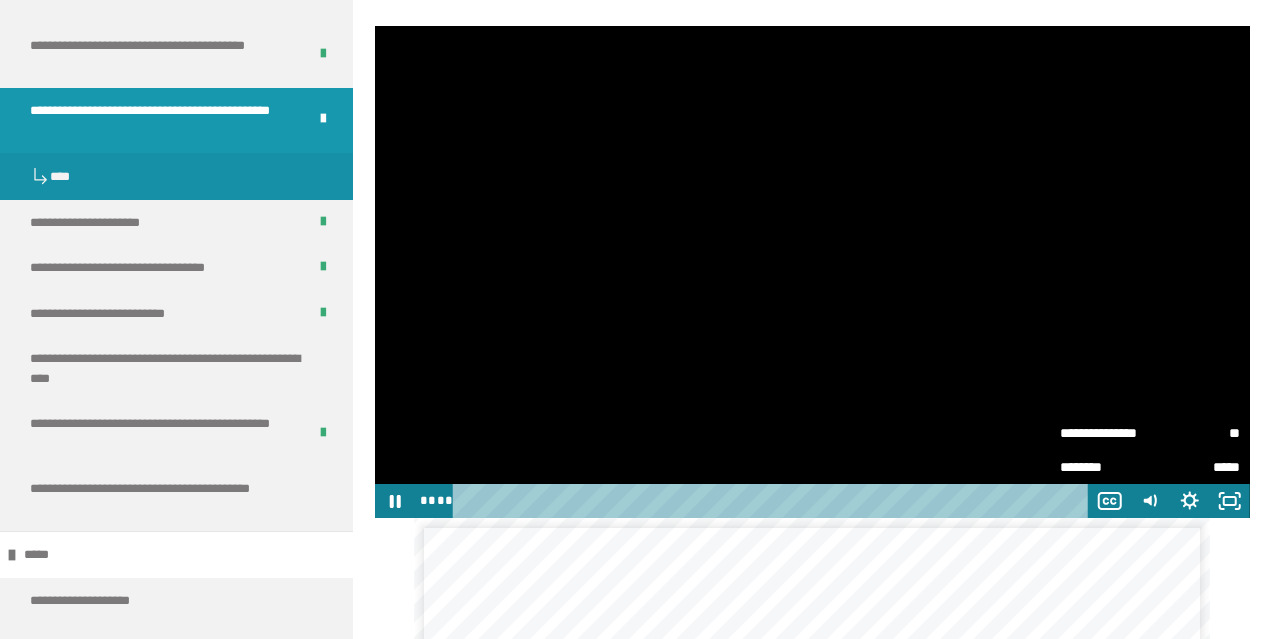 click on "**" at bounding box center (1195, 433) 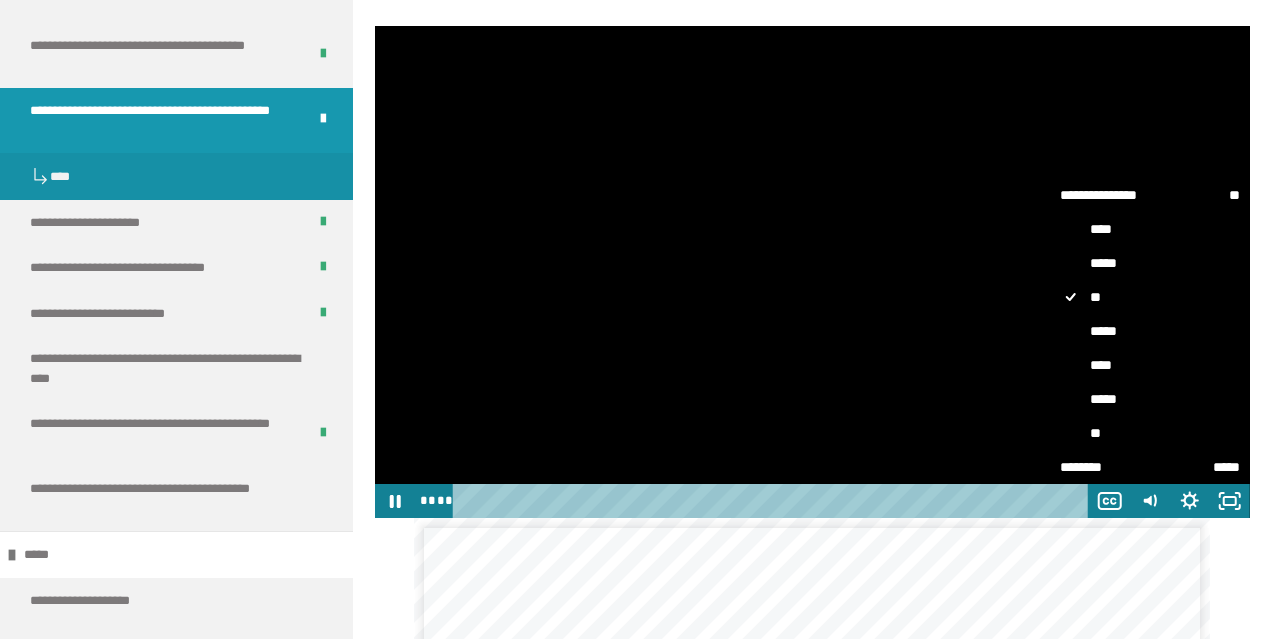 click on "*****" at bounding box center [1150, 331] 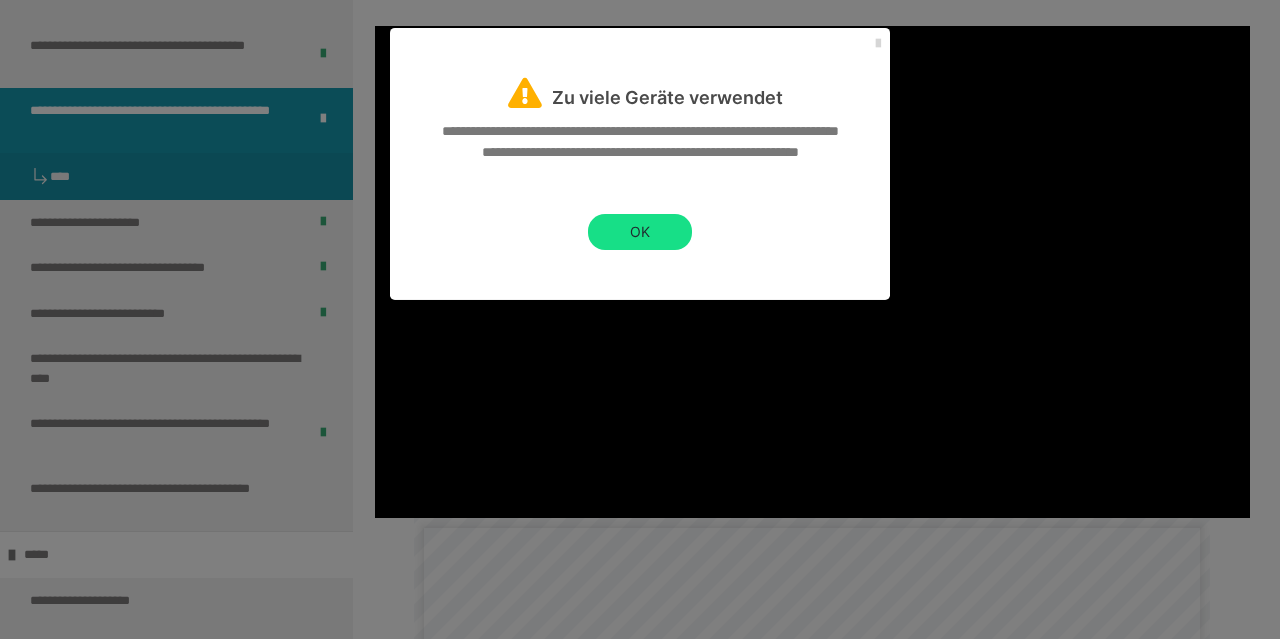 click at bounding box center [878, 44] 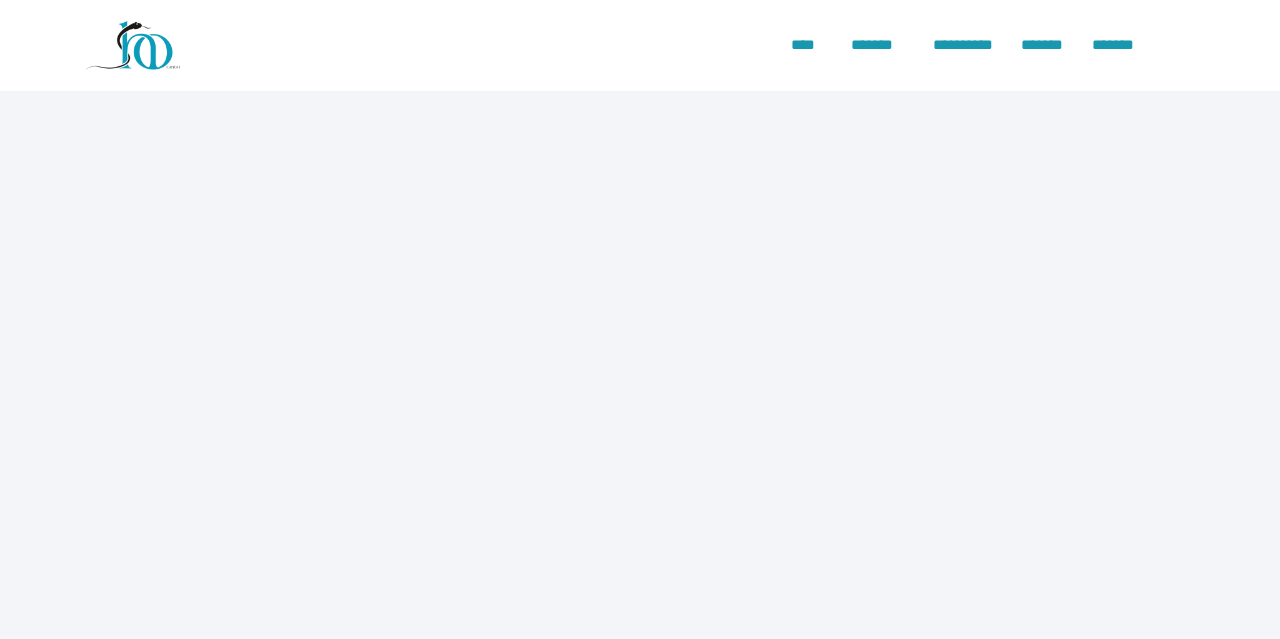 scroll, scrollTop: 0, scrollLeft: 0, axis: both 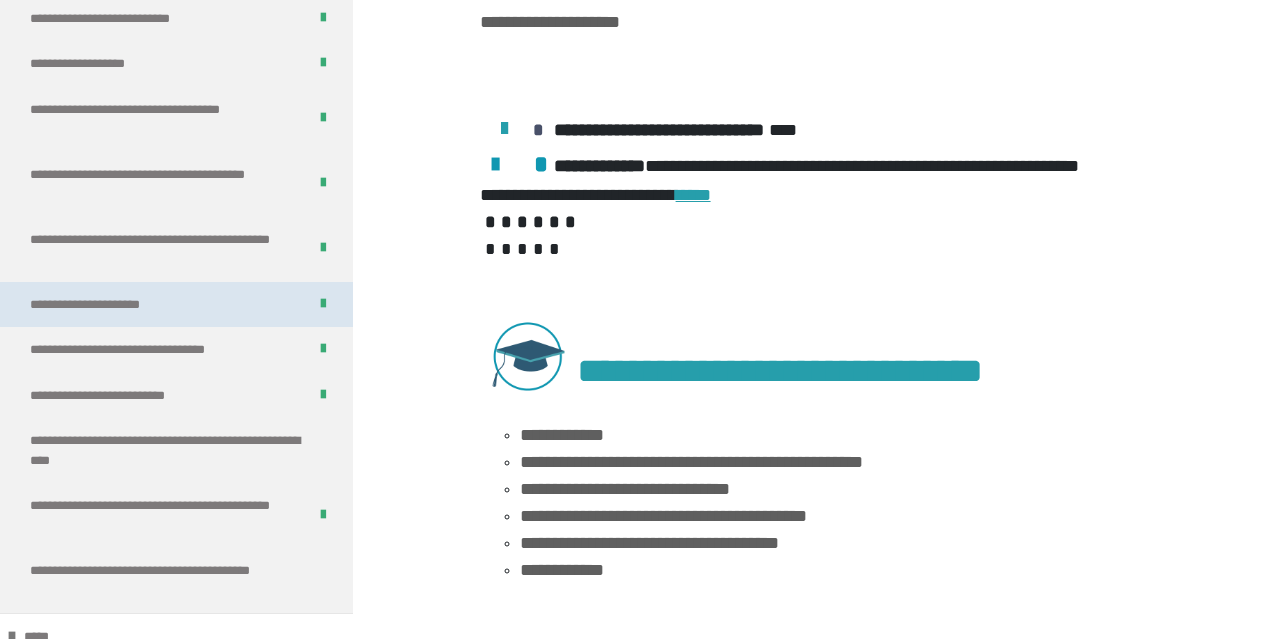 click on "**********" at bounding box center [176, 305] 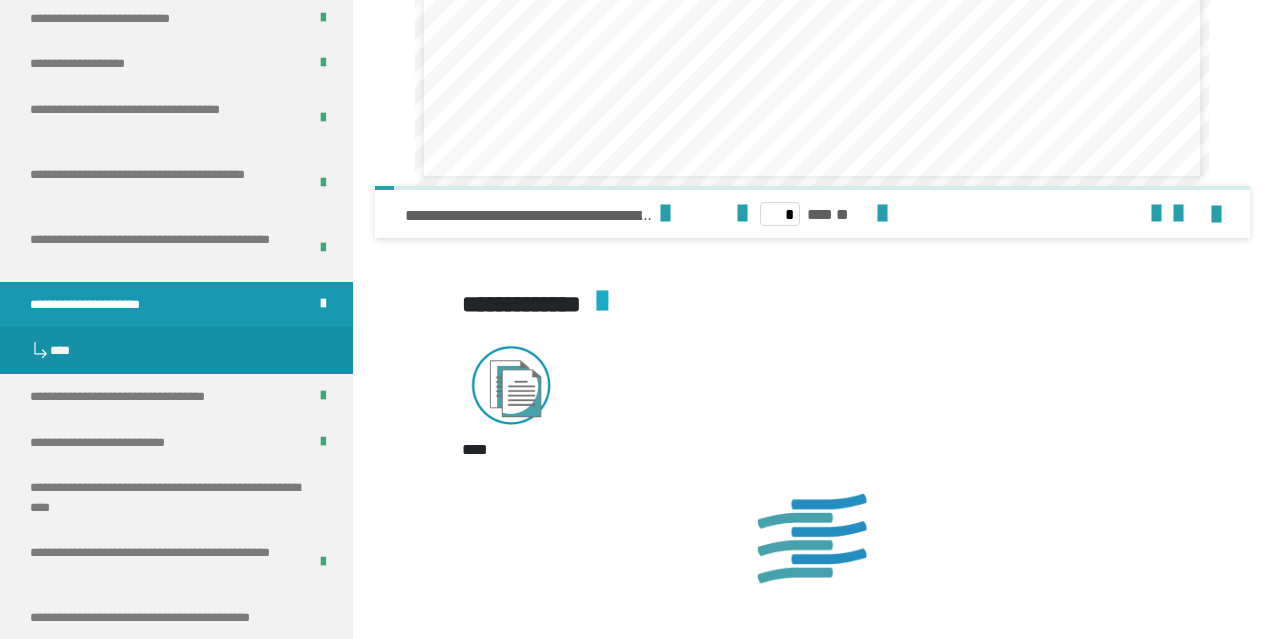 scroll, scrollTop: 5224, scrollLeft: 0, axis: vertical 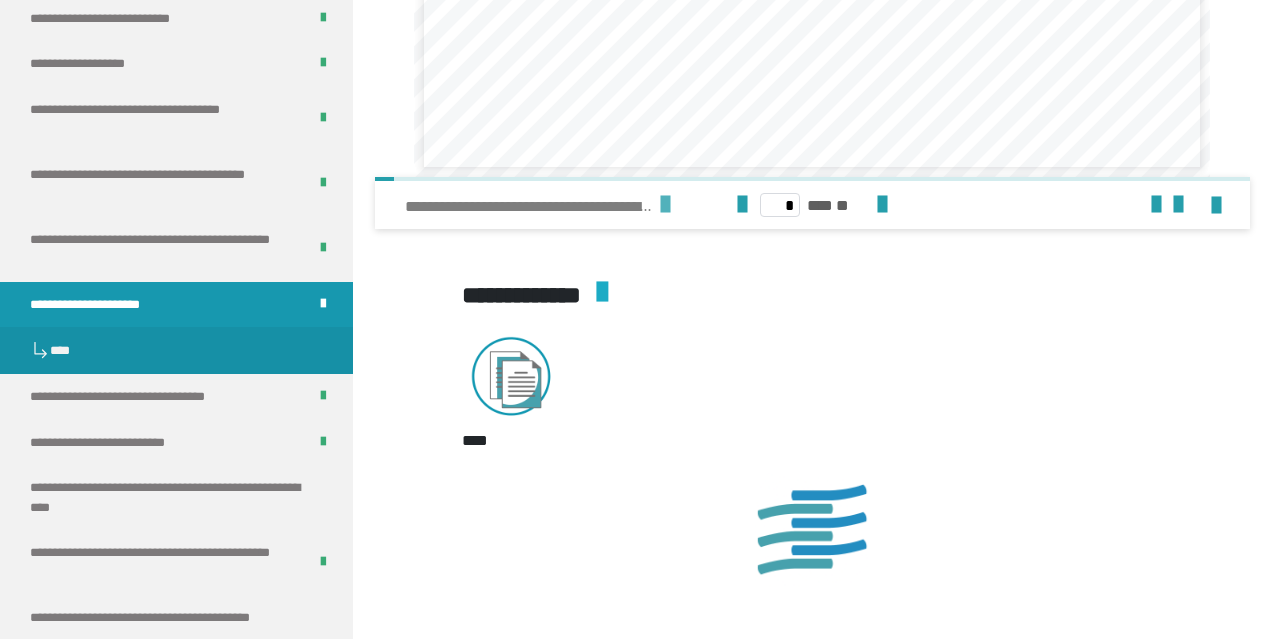 click at bounding box center (665, 205) 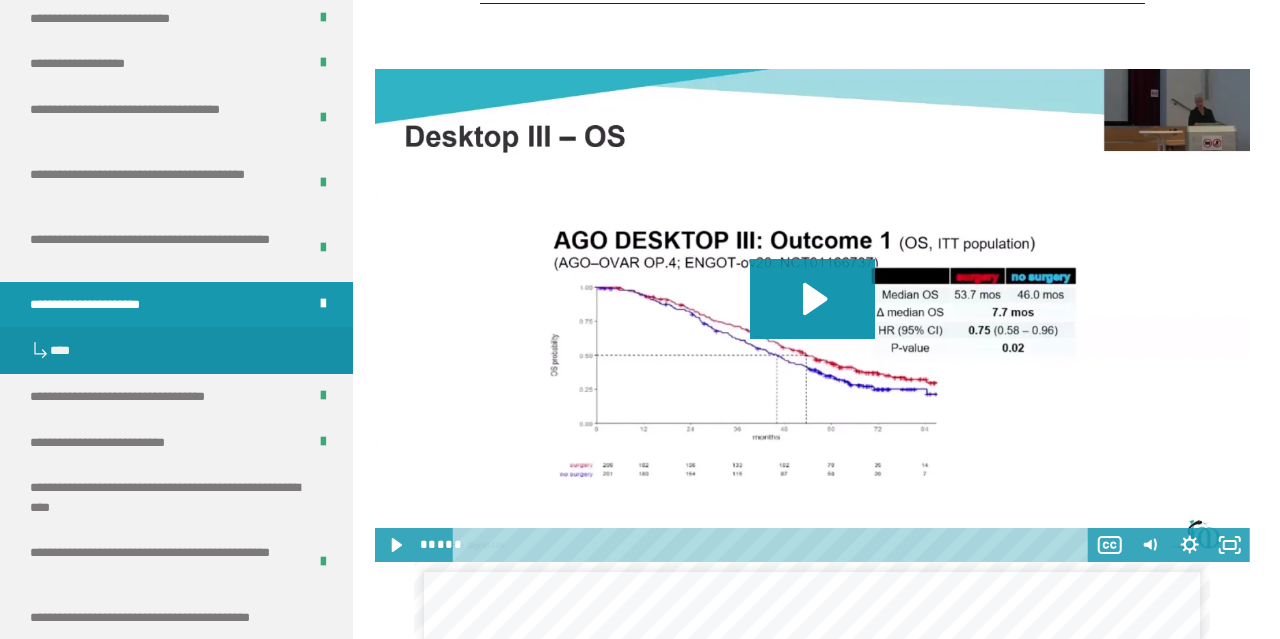 scroll, scrollTop: 4367, scrollLeft: 0, axis: vertical 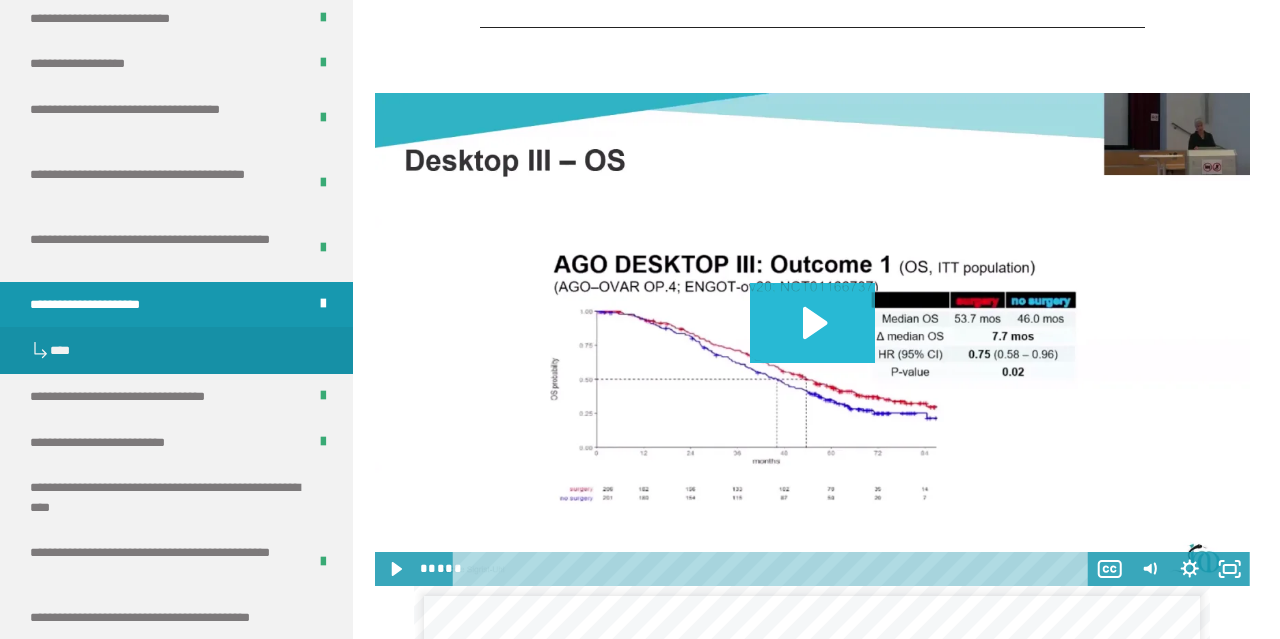 click 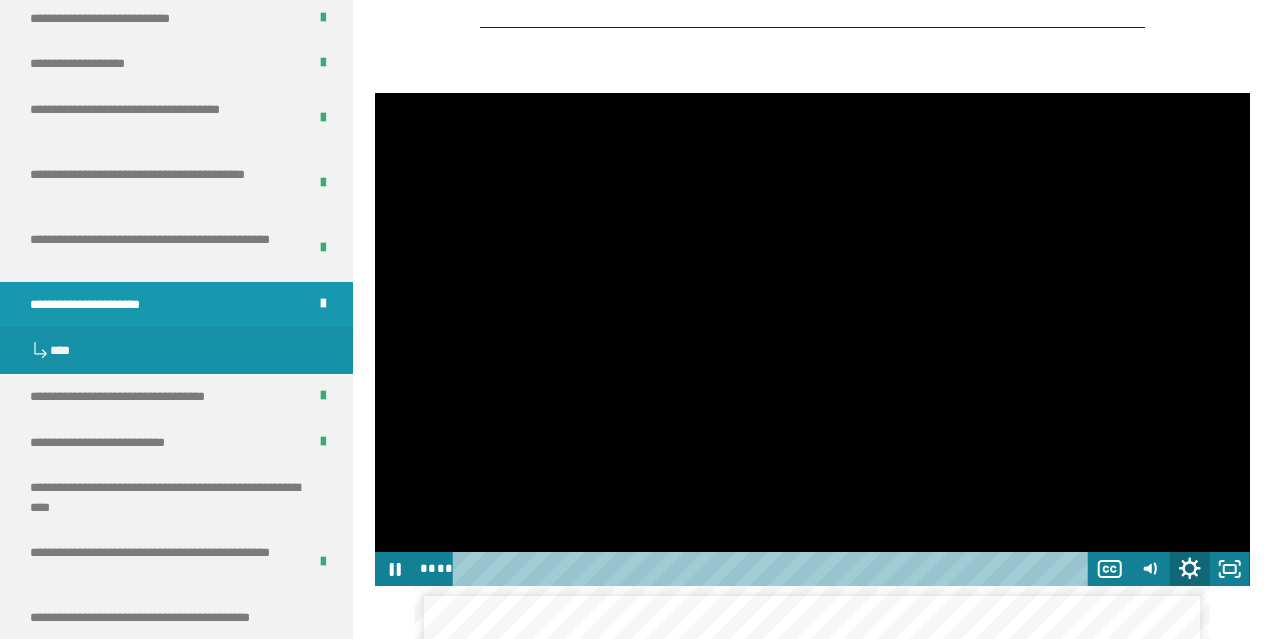 click 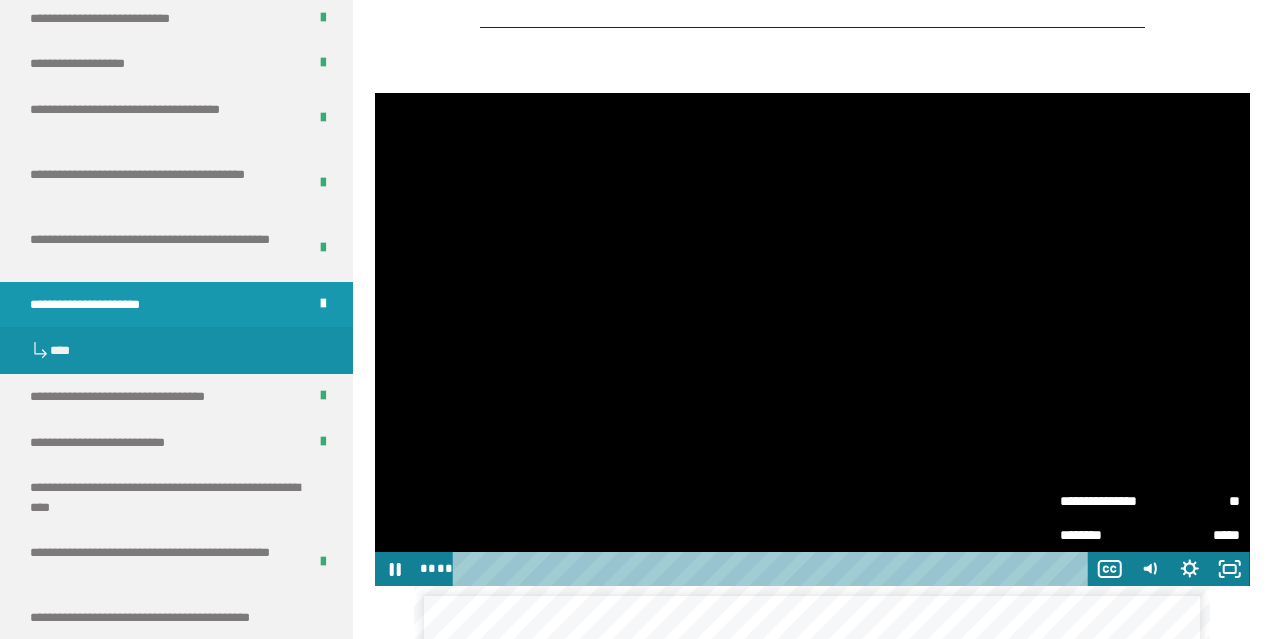 click on "**" at bounding box center [1195, 501] 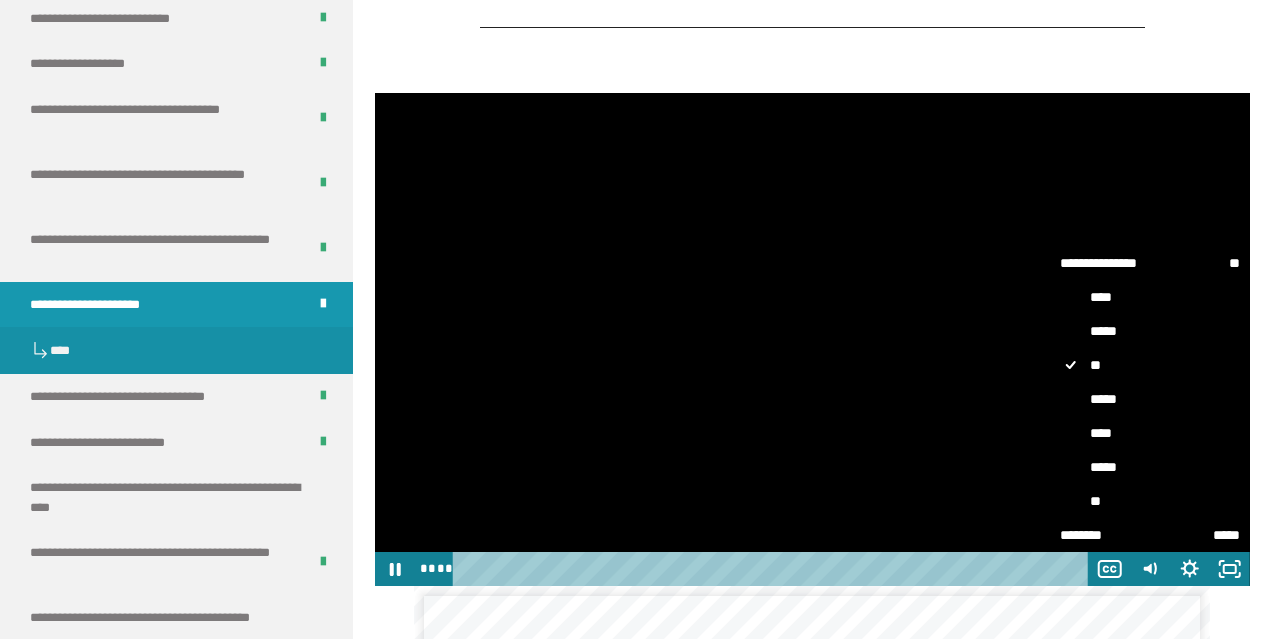 click on "*****" at bounding box center (1150, 399) 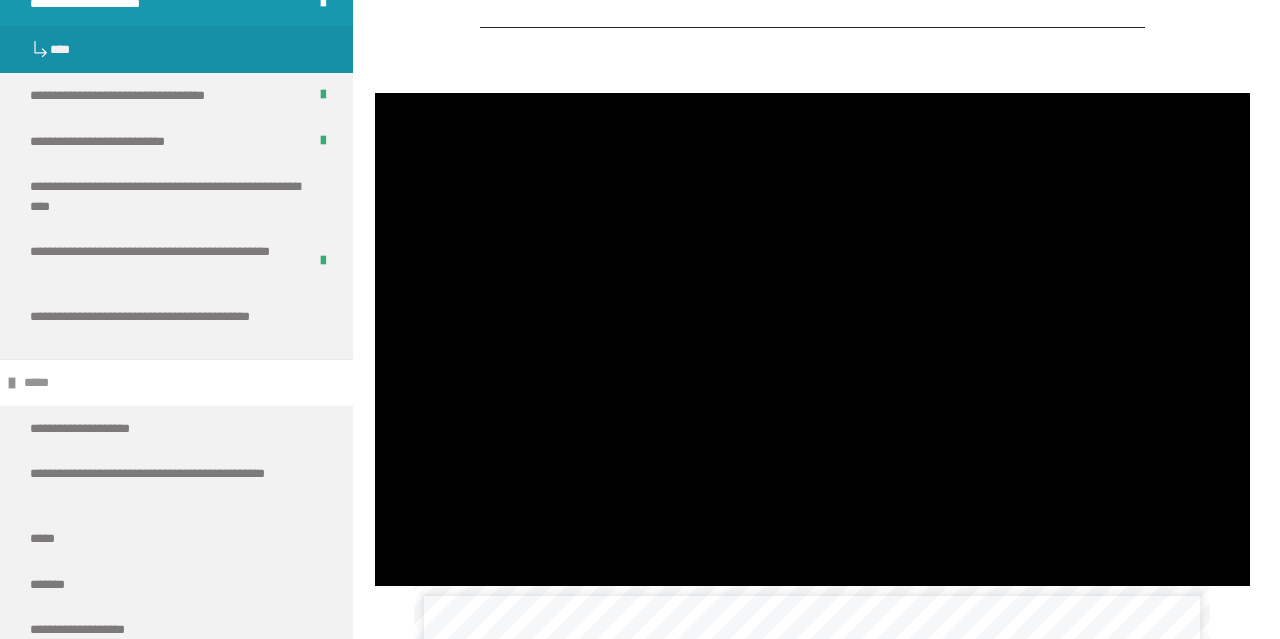 scroll, scrollTop: 2803, scrollLeft: 0, axis: vertical 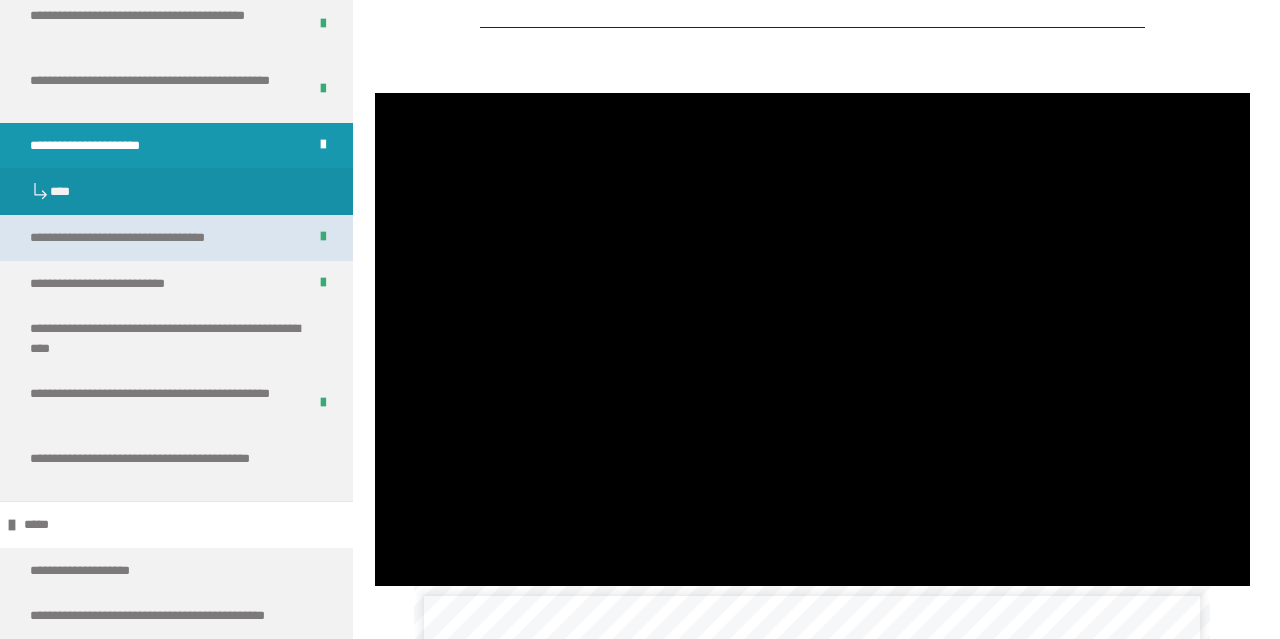 click on "**********" at bounding box center [145, 238] 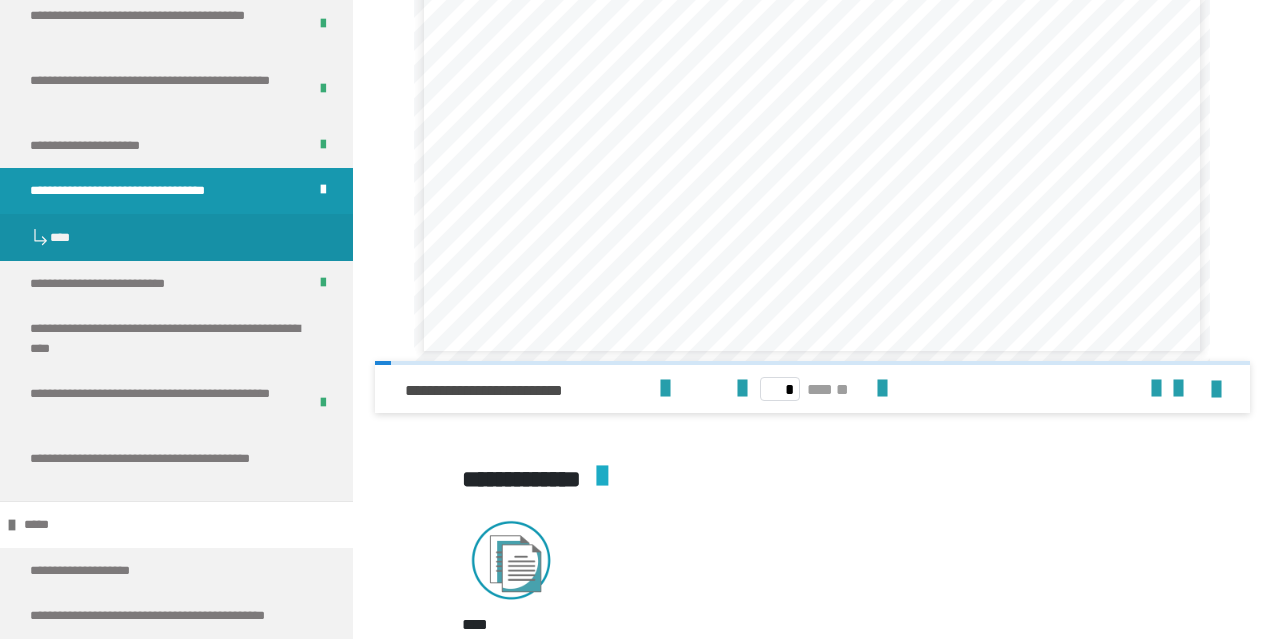 scroll, scrollTop: 2008, scrollLeft: 0, axis: vertical 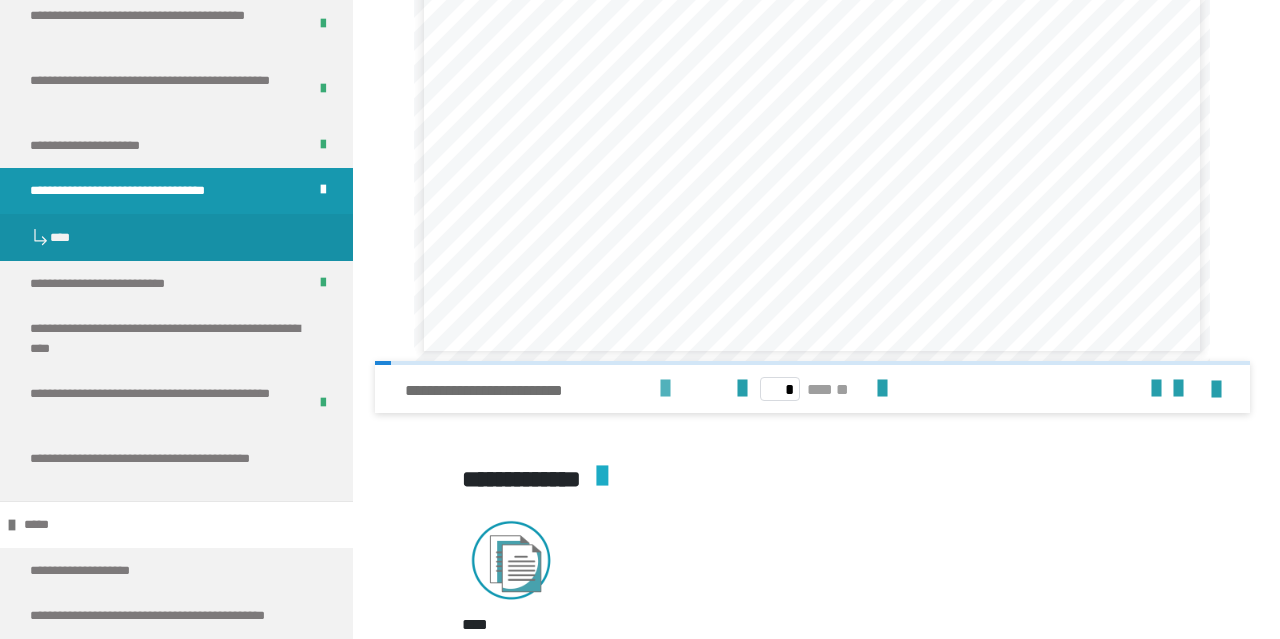 click at bounding box center (665, 389) 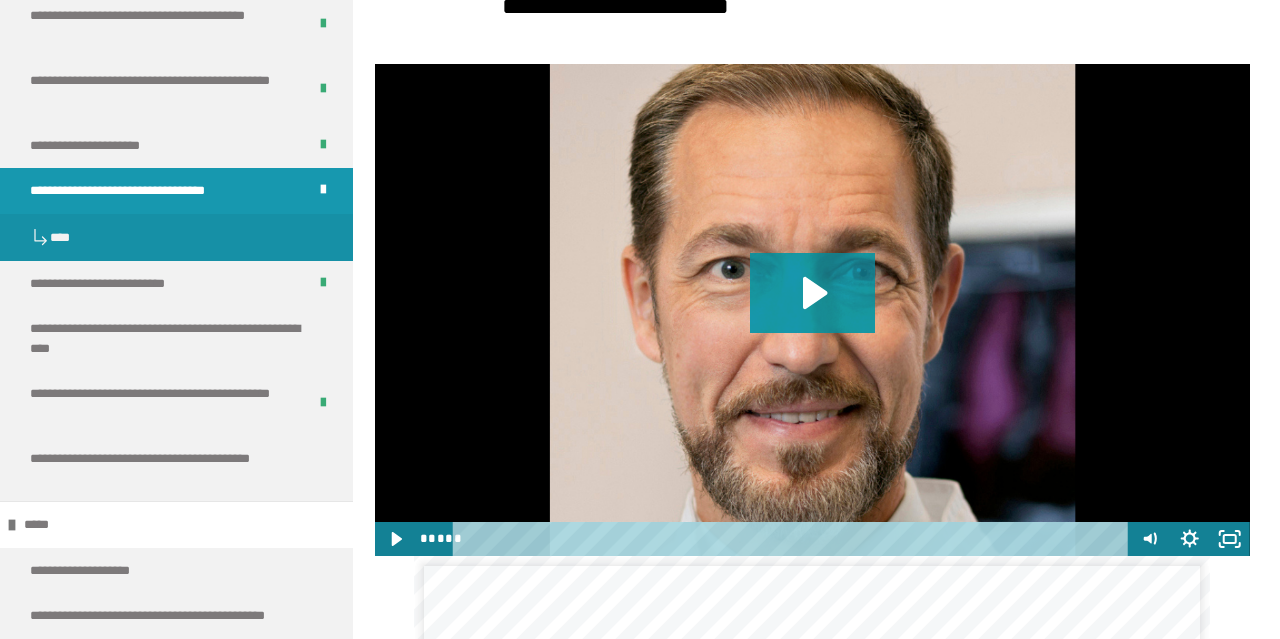 scroll, scrollTop: 1436, scrollLeft: 0, axis: vertical 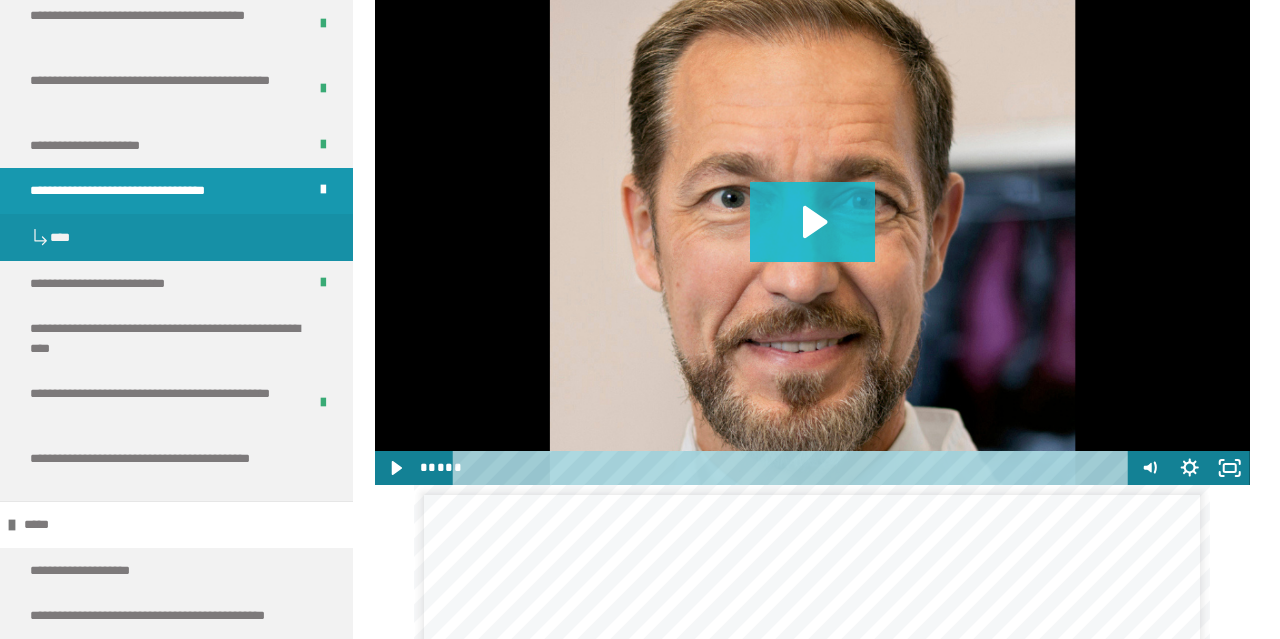 click 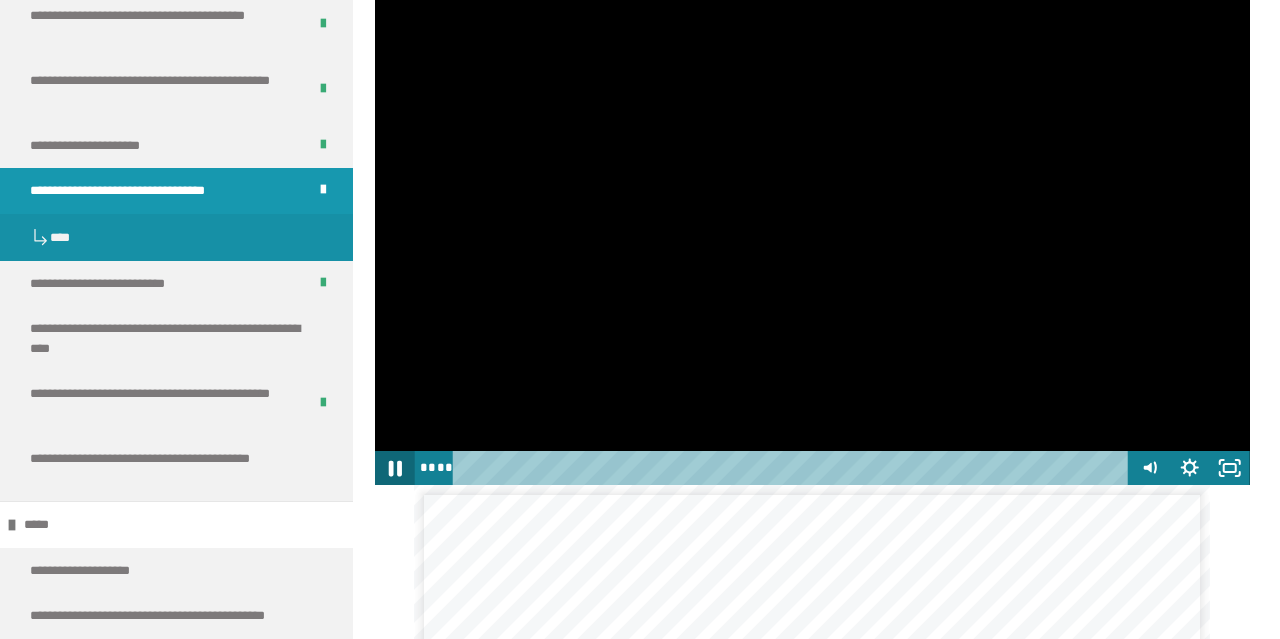click 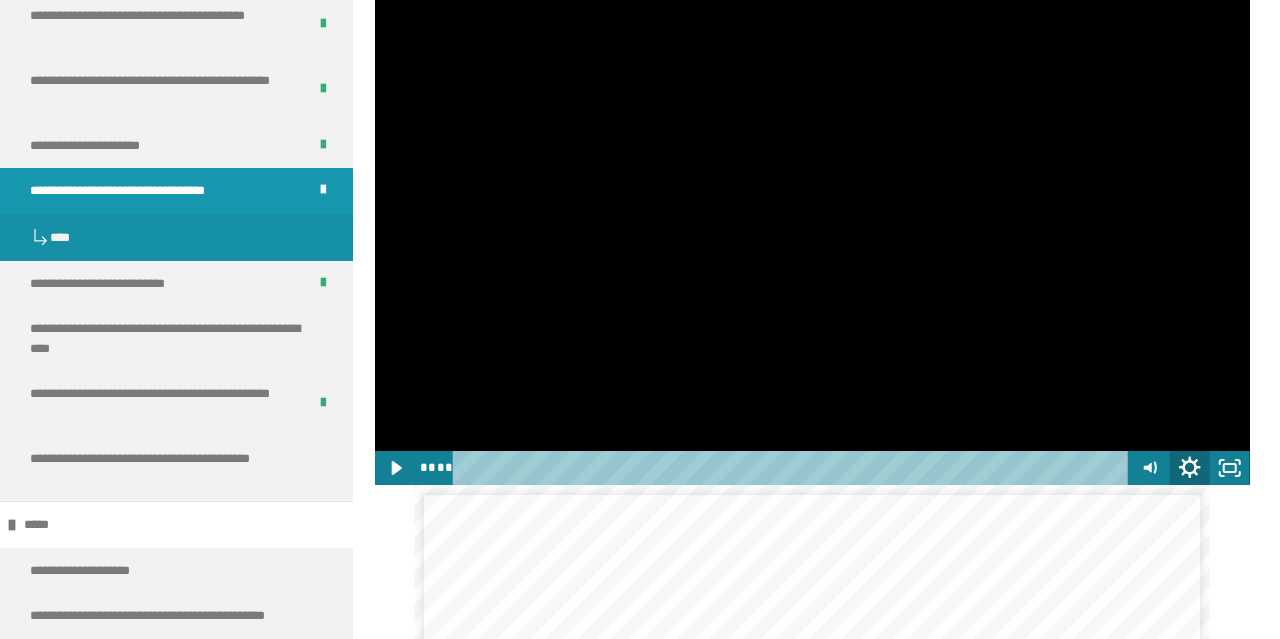 click 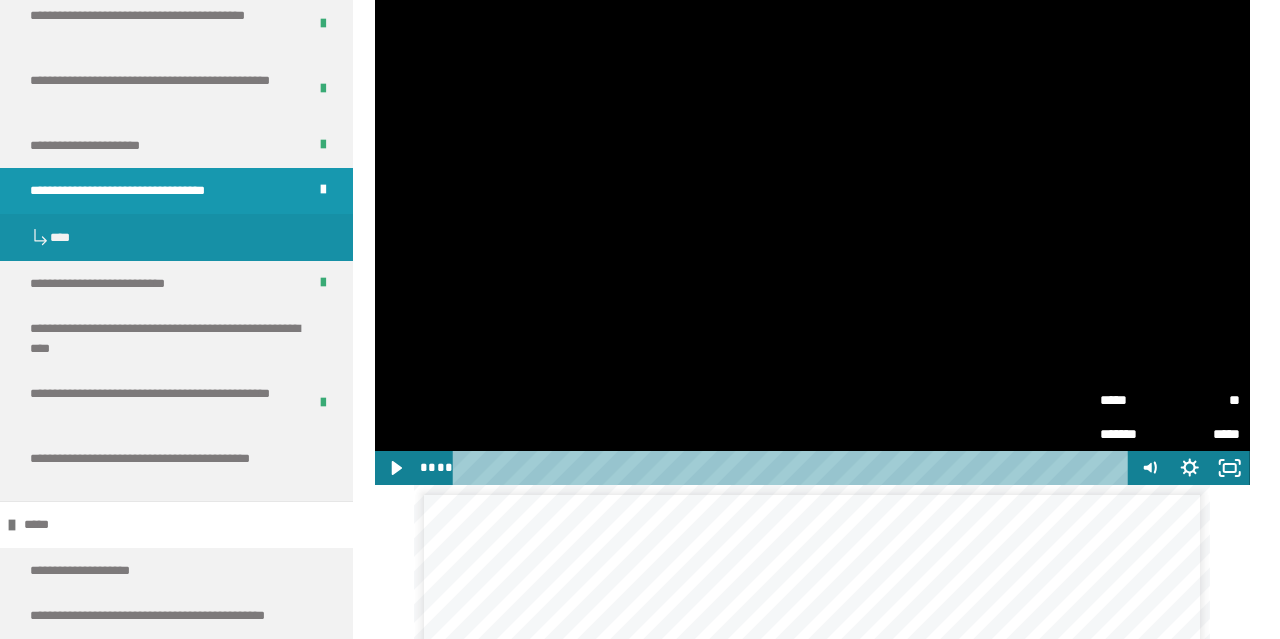 click on "**" at bounding box center (1205, 400) 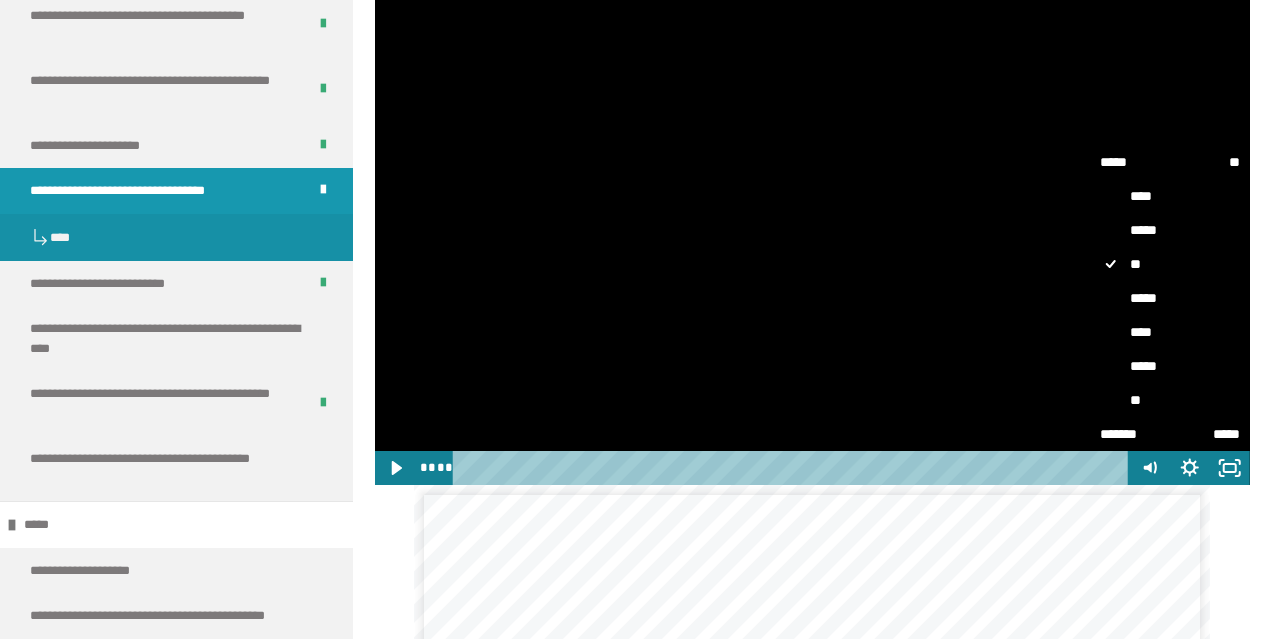 click on "*****" at bounding box center (1170, 298) 